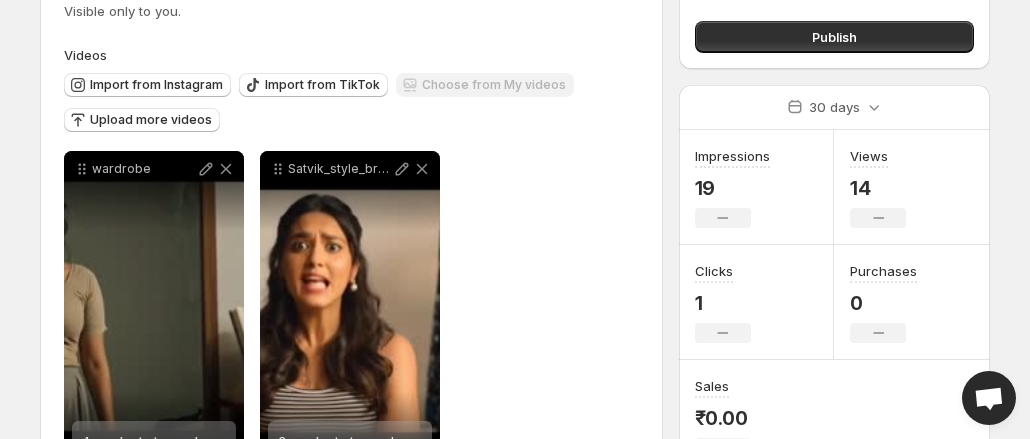 scroll, scrollTop: 0, scrollLeft: 0, axis: both 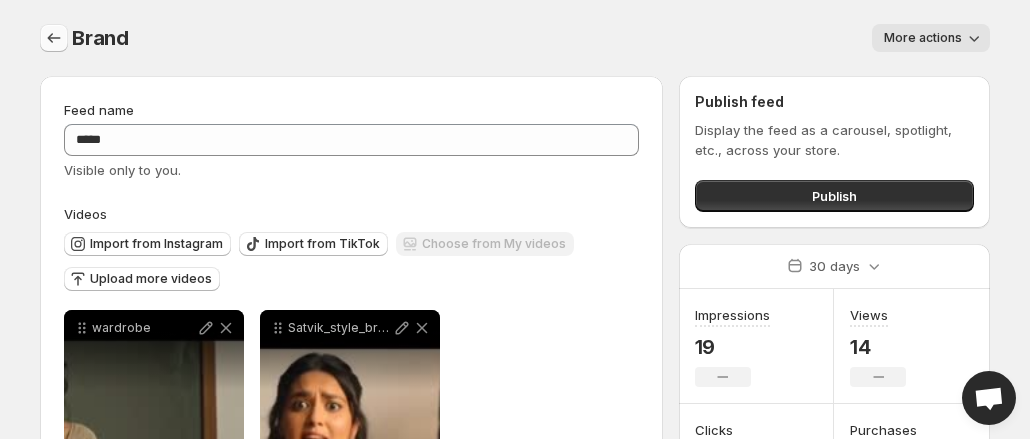 click 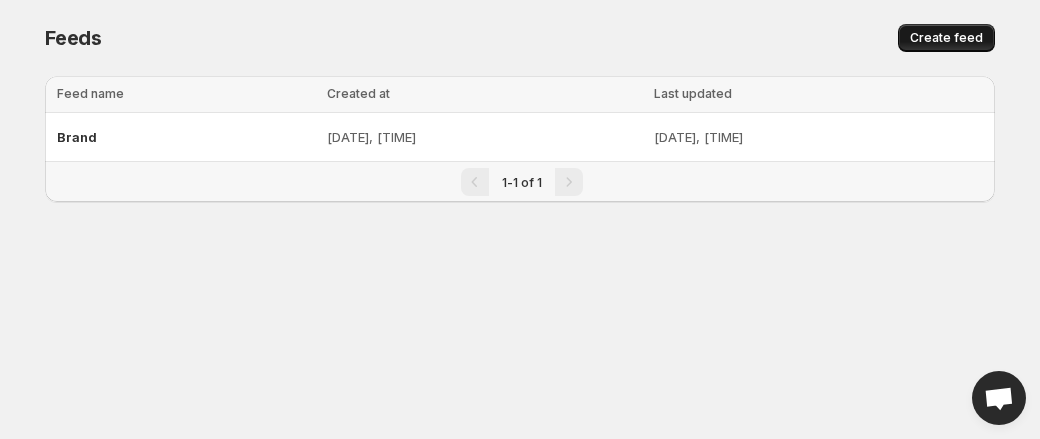 click on "Create feed" at bounding box center (946, 38) 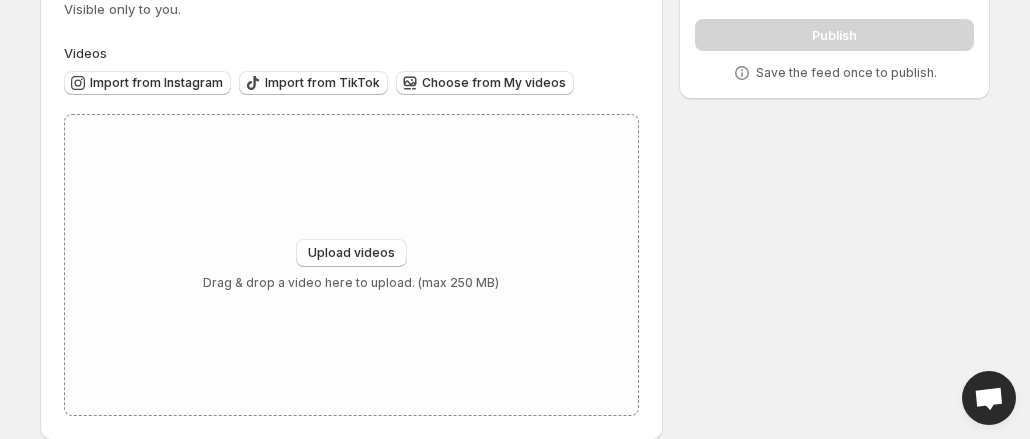 scroll, scrollTop: 186, scrollLeft: 0, axis: vertical 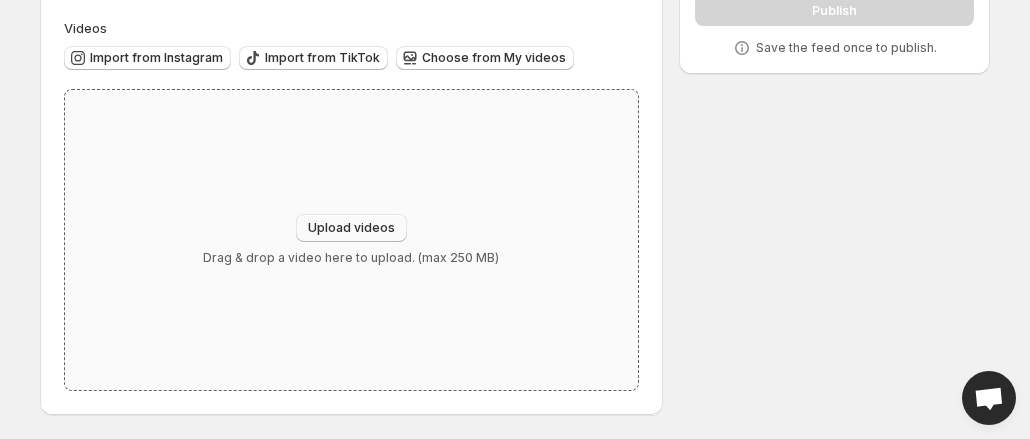 click on "Upload videos" at bounding box center [351, 228] 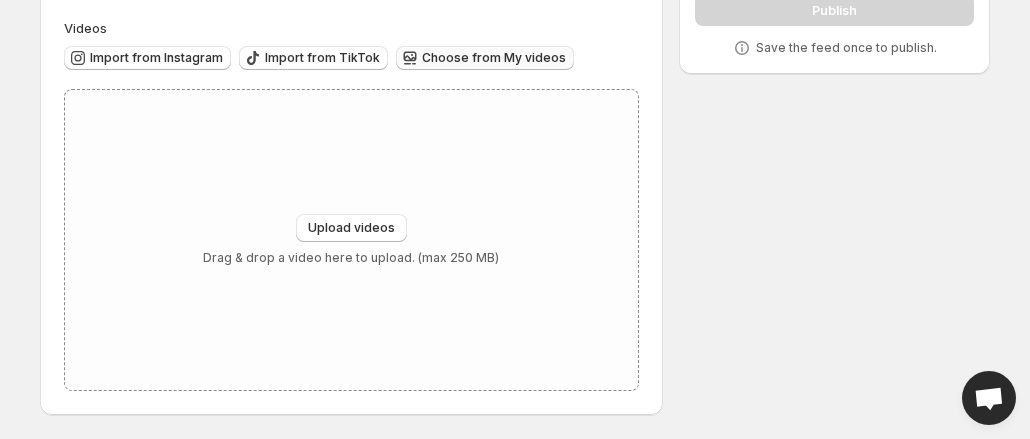 click on "Choose from My videos" at bounding box center (494, 58) 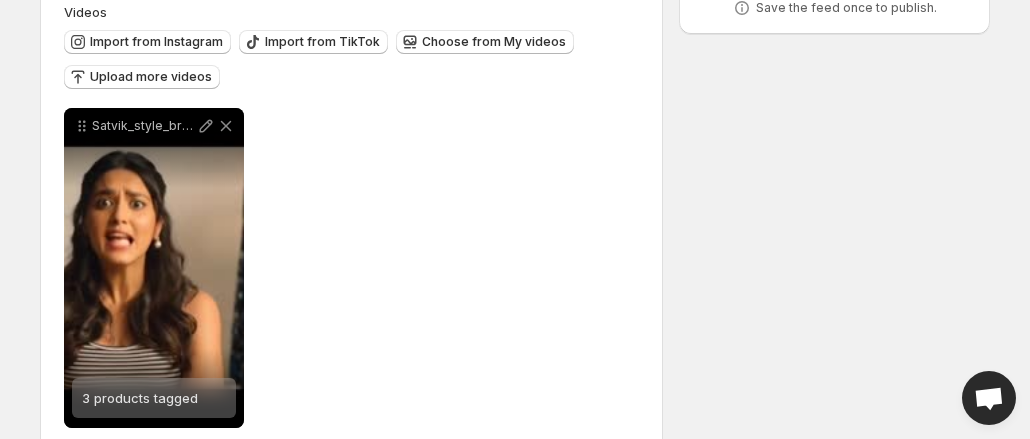 scroll, scrollTop: 263, scrollLeft: 0, axis: vertical 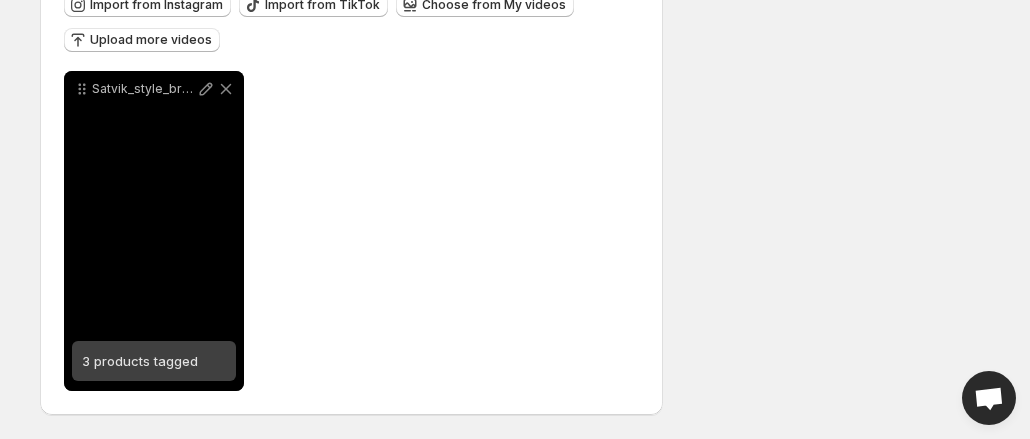 click on "Satvik_style_brand-1" at bounding box center [154, 231] 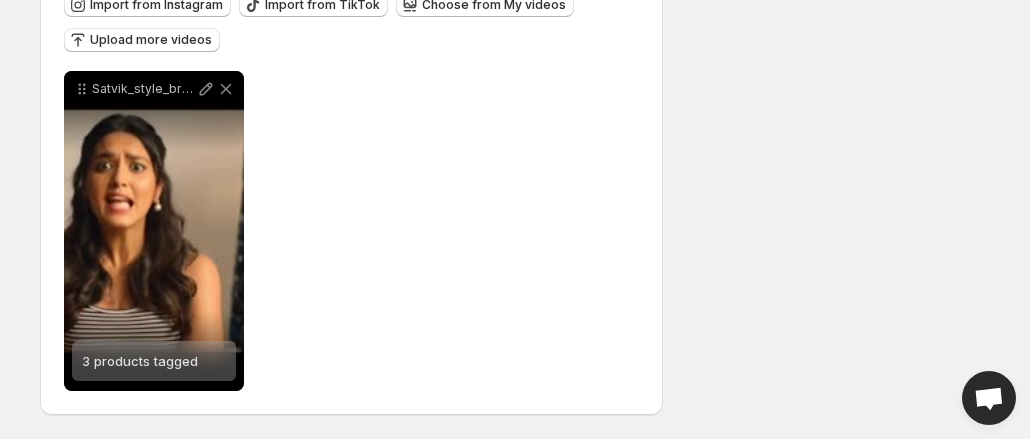 scroll, scrollTop: 0, scrollLeft: 0, axis: both 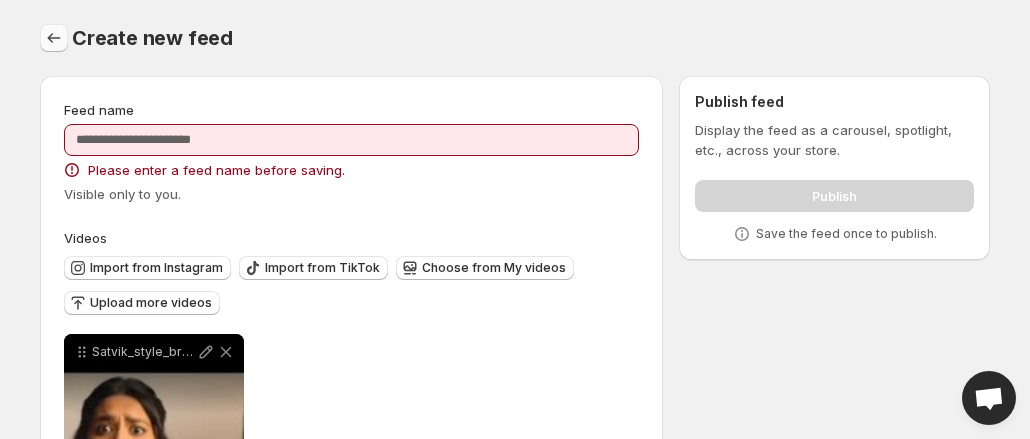 click 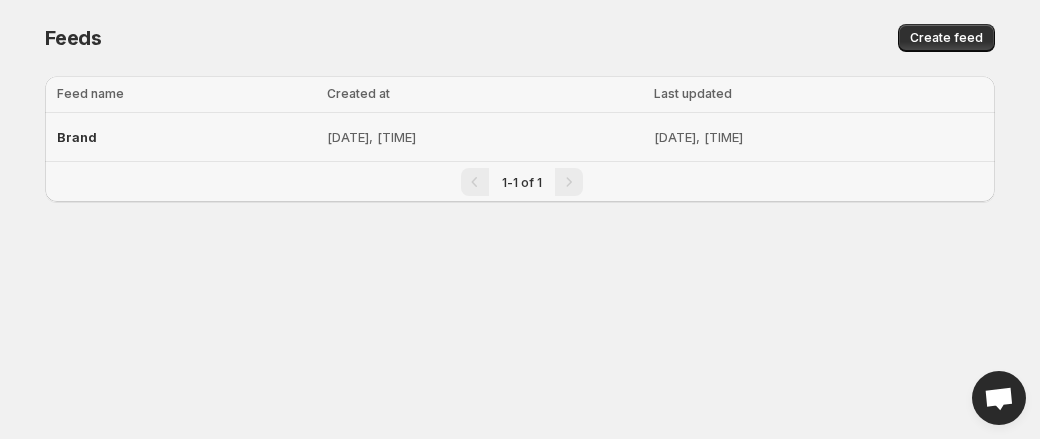 click on "Brand" at bounding box center (77, 137) 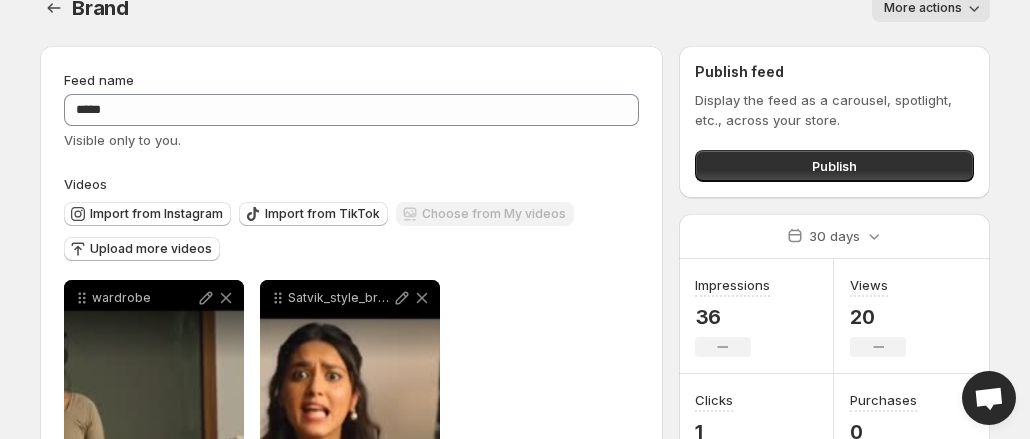 scroll, scrollTop: 0, scrollLeft: 0, axis: both 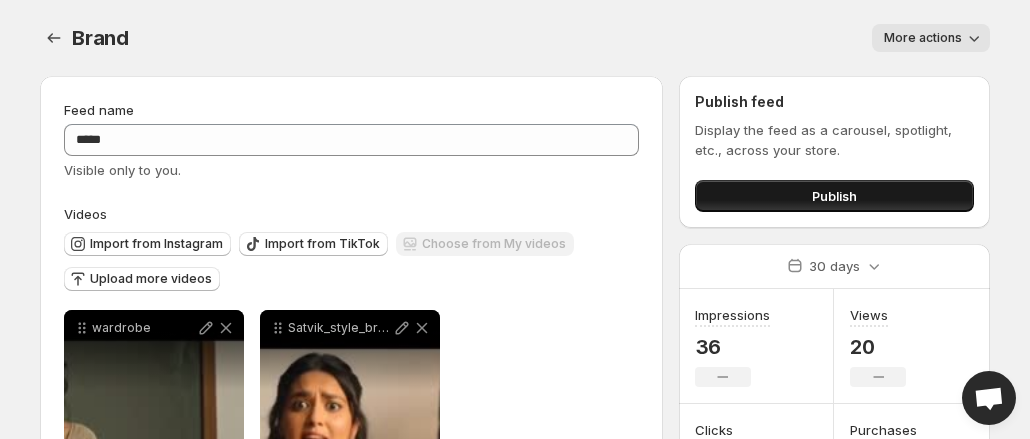 click on "Publish" at bounding box center [834, 196] 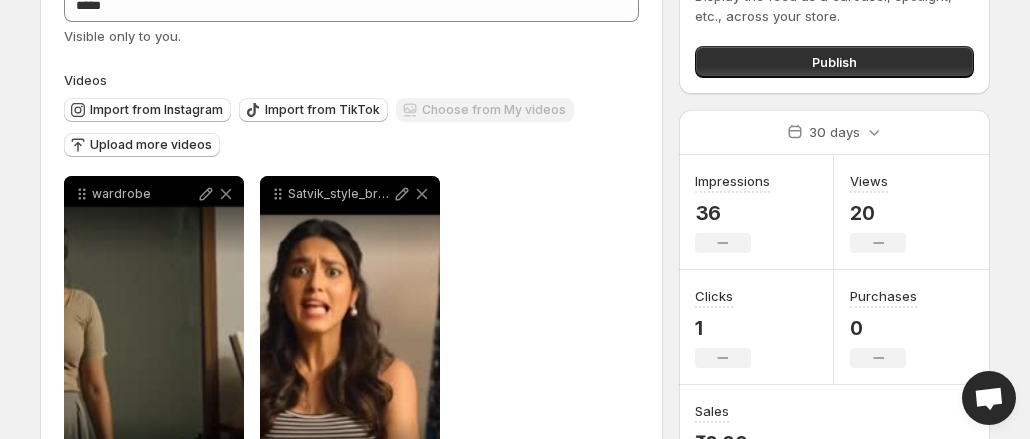 scroll, scrollTop: 135, scrollLeft: 0, axis: vertical 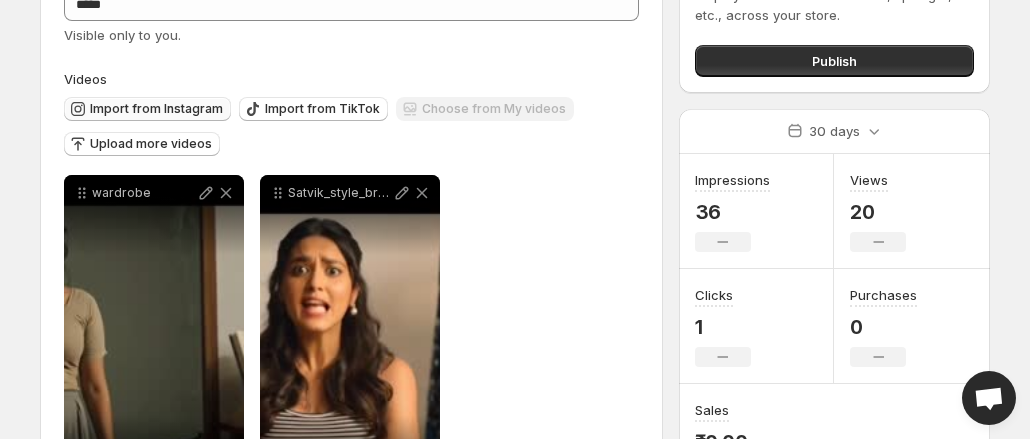 click on "Import from Instagram" at bounding box center [156, 109] 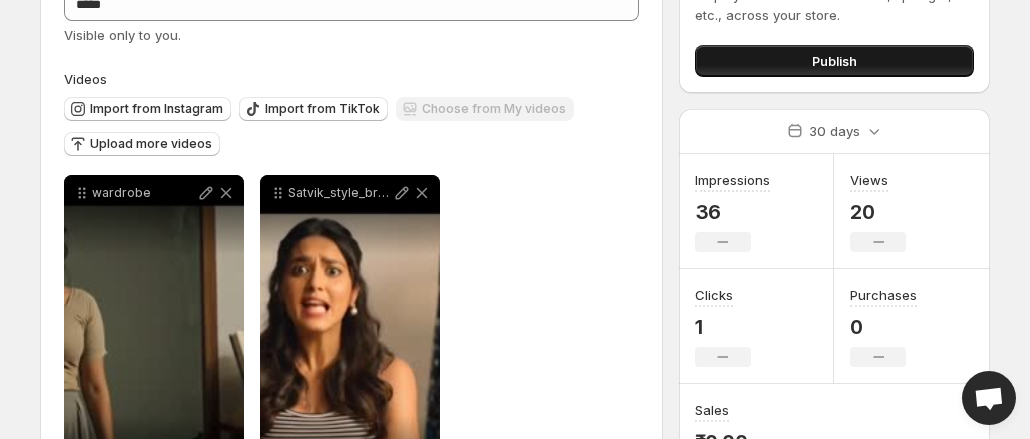 click on "Publish" at bounding box center (834, 61) 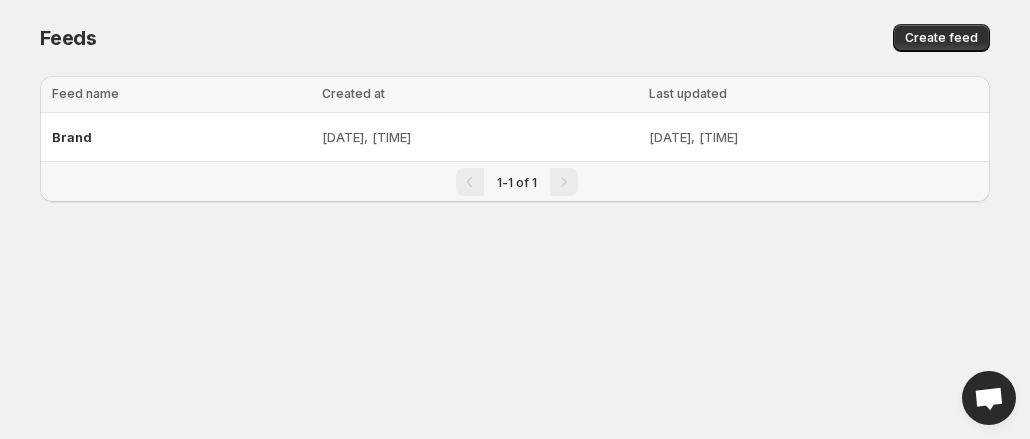 scroll, scrollTop: 0, scrollLeft: 0, axis: both 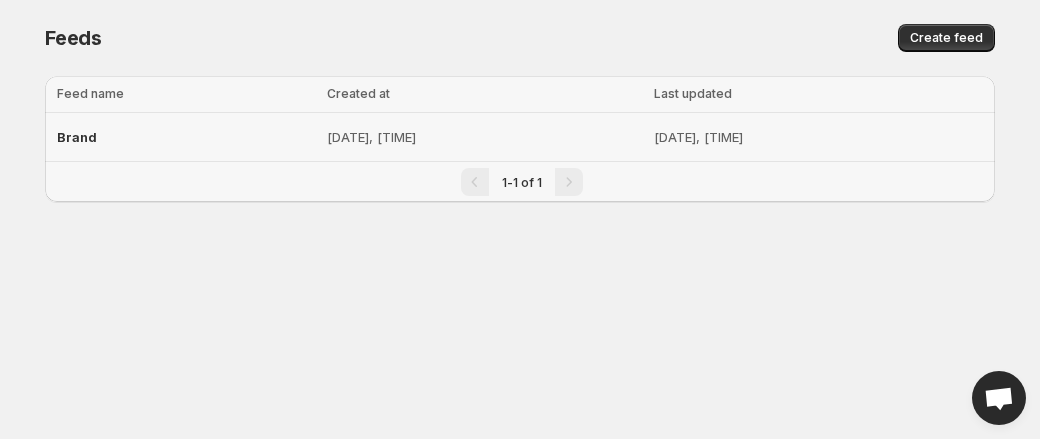 click on "Brand" at bounding box center [77, 137] 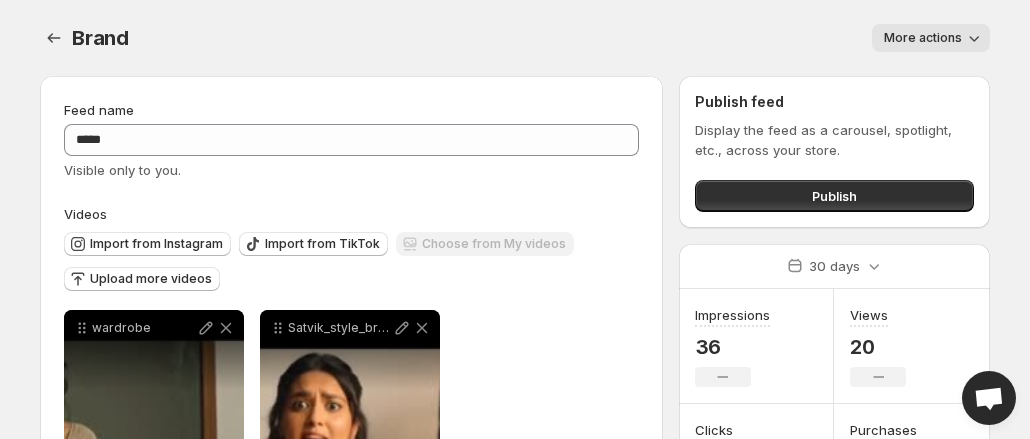 scroll, scrollTop: 239, scrollLeft: 0, axis: vertical 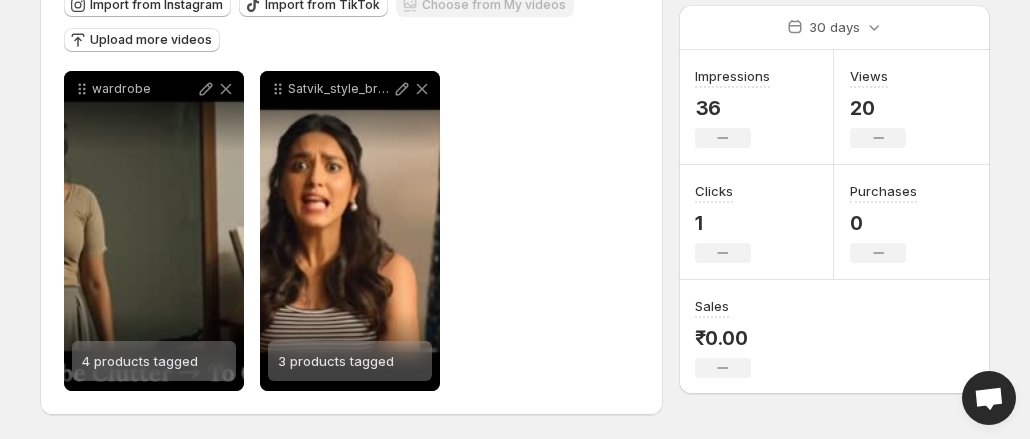 drag, startPoint x: 644, startPoint y: 425, endPoint x: 568, endPoint y: 305, distance: 142.04225 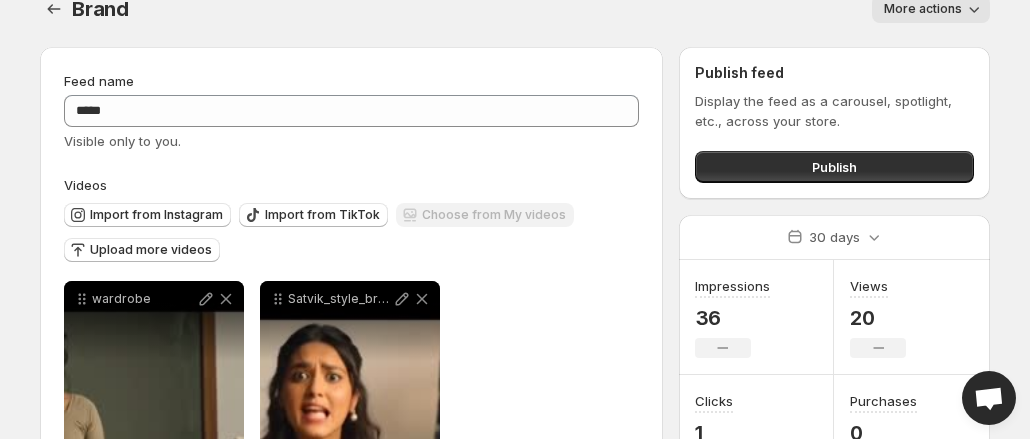 scroll, scrollTop: 0, scrollLeft: 0, axis: both 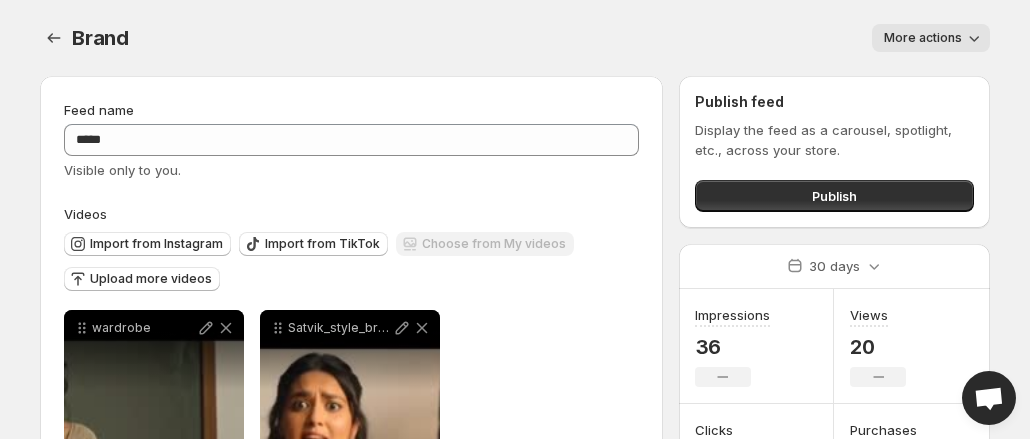 click on "More actions" at bounding box center (931, 38) 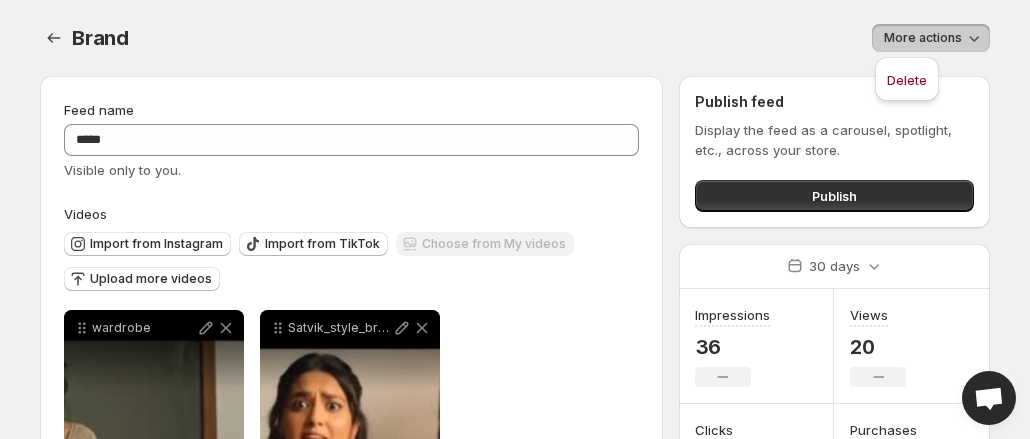 click on "More actions" at bounding box center (571, 38) 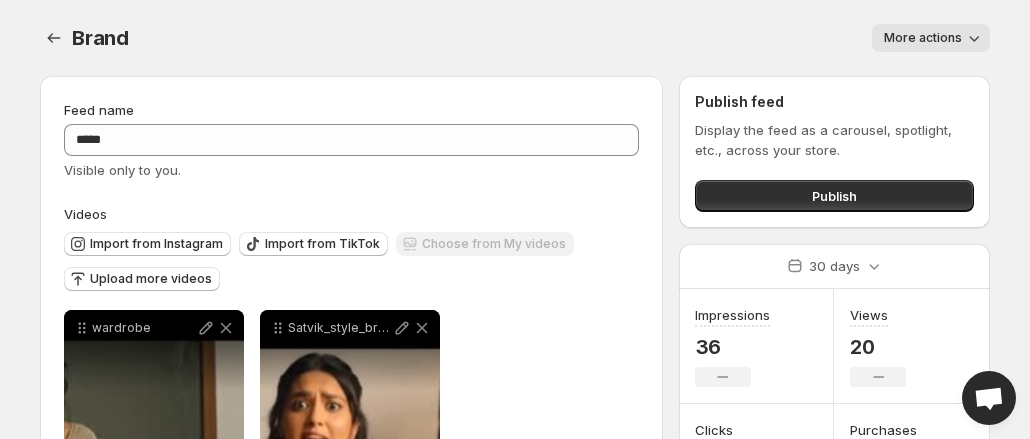 click on "More actions" at bounding box center (571, 38) 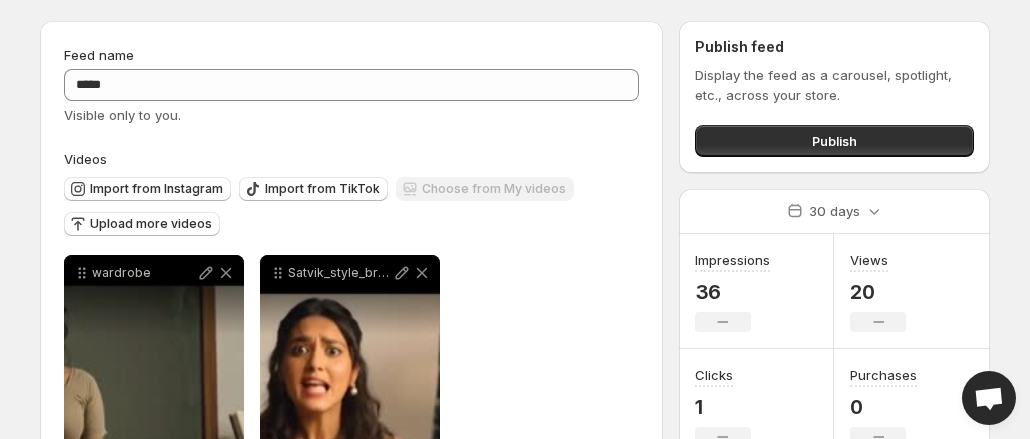 scroll, scrollTop: 45, scrollLeft: 0, axis: vertical 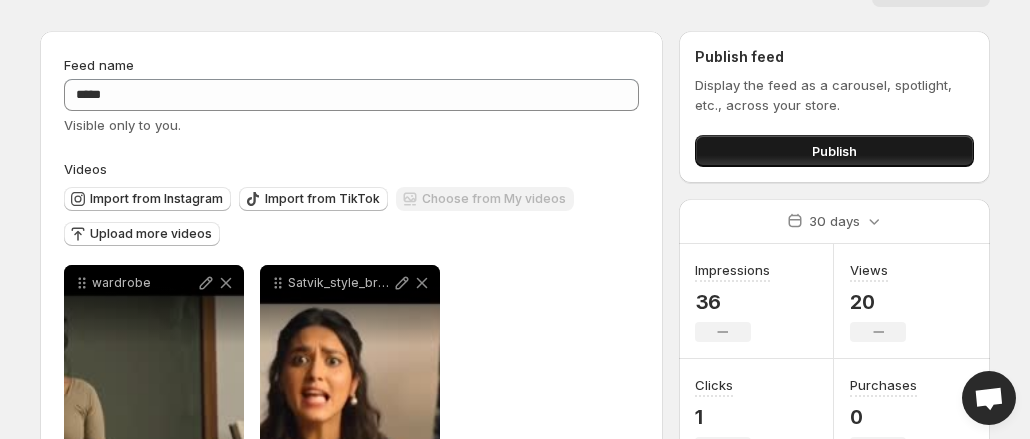 click on "Publish" at bounding box center (834, 151) 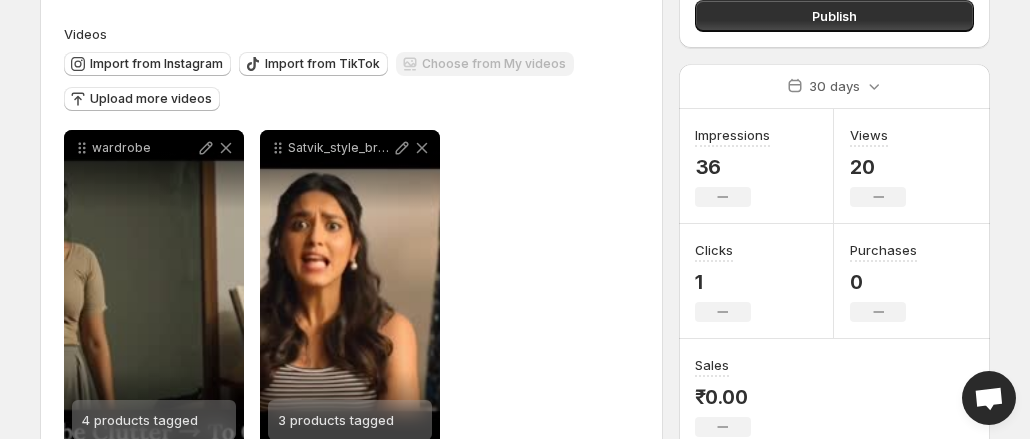scroll, scrollTop: 239, scrollLeft: 0, axis: vertical 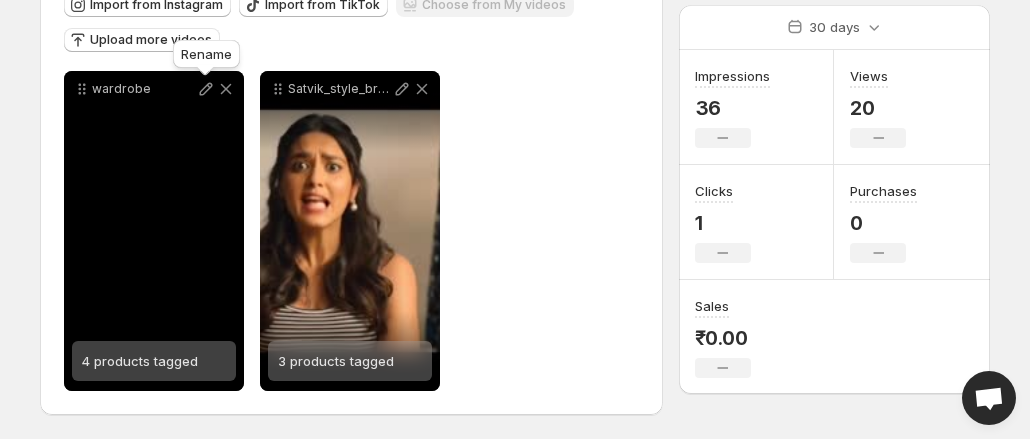 click 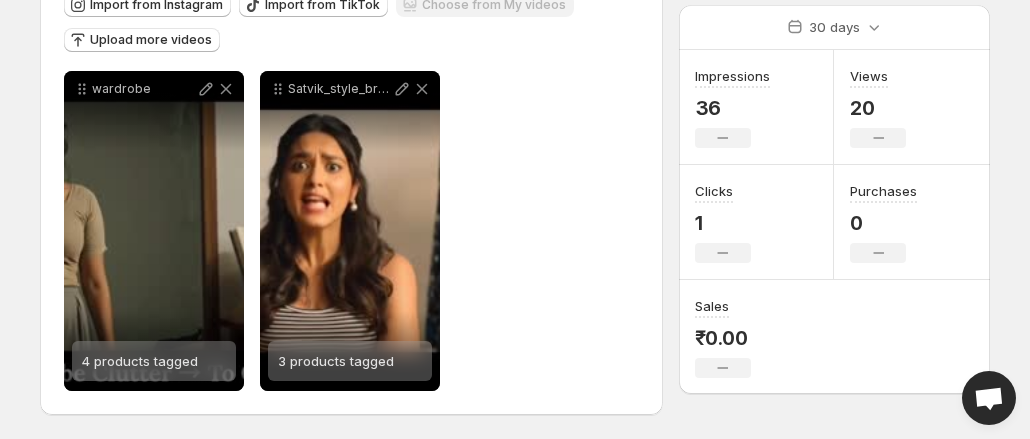scroll, scrollTop: 0, scrollLeft: 0, axis: both 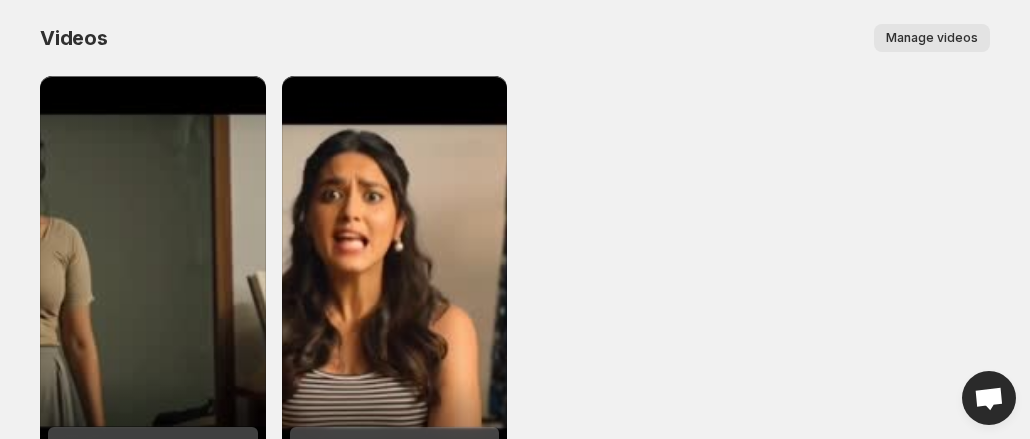 click on "Manage videos" at bounding box center (932, 38) 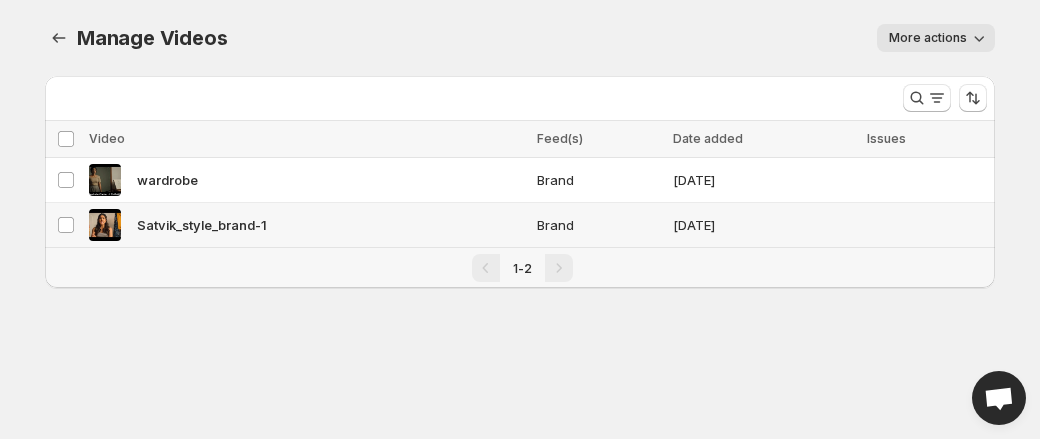 click on "Satvik_style_brand-1" at bounding box center (307, 225) 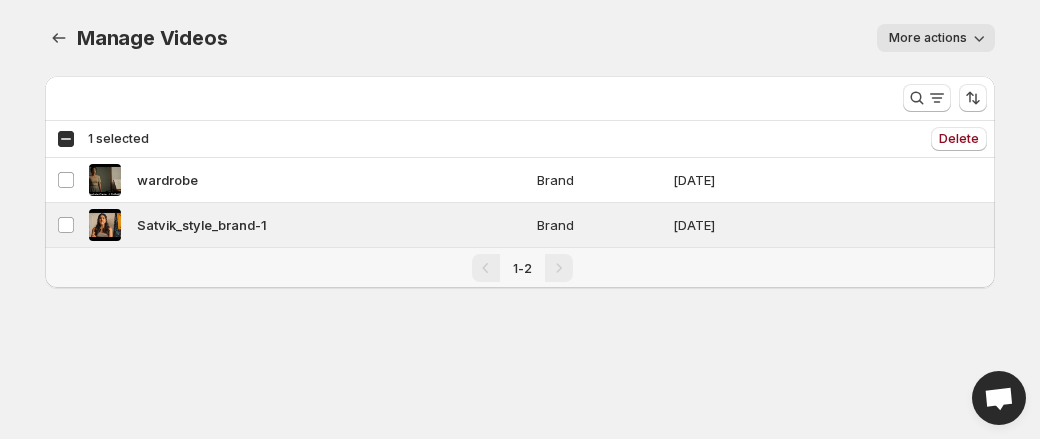 click 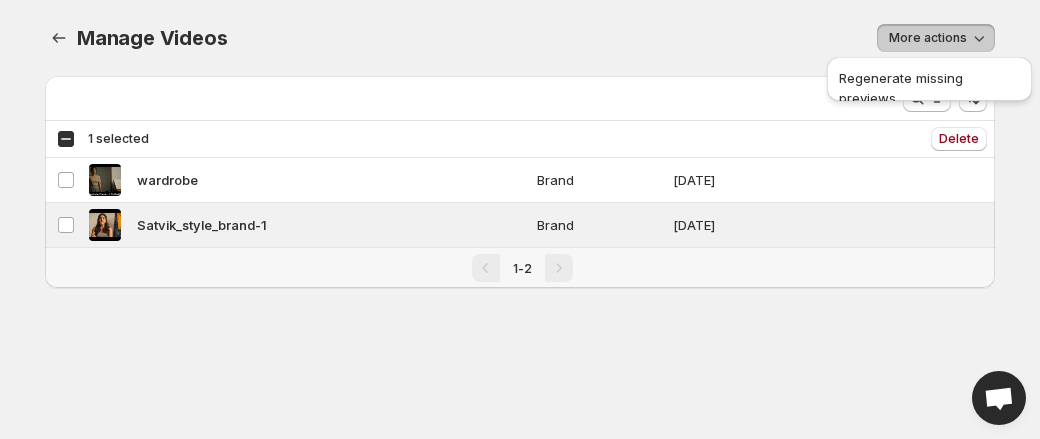 click on "More actions" at bounding box center (623, 38) 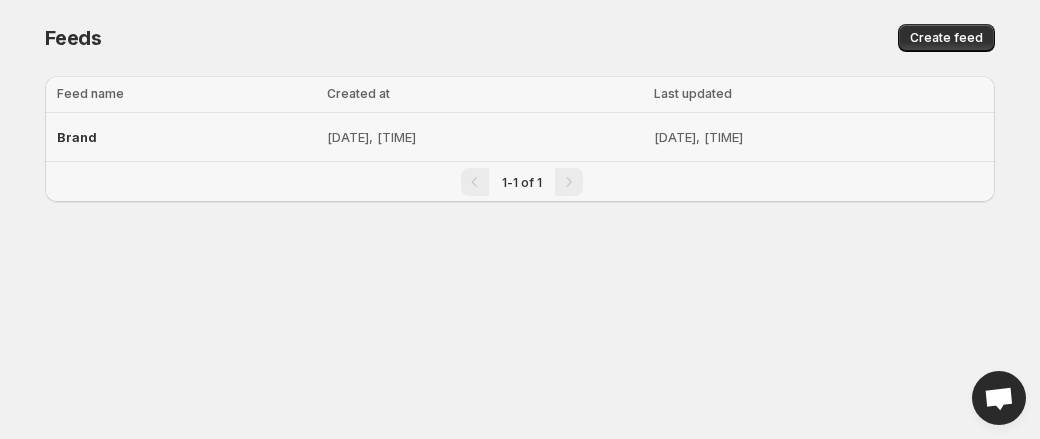 click on "Brand" at bounding box center (77, 137) 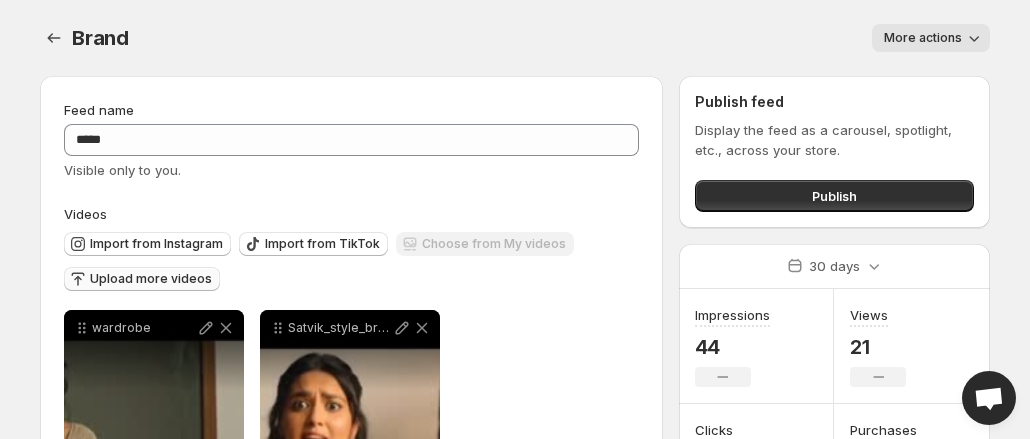 click on "Upload more videos" at bounding box center [151, 279] 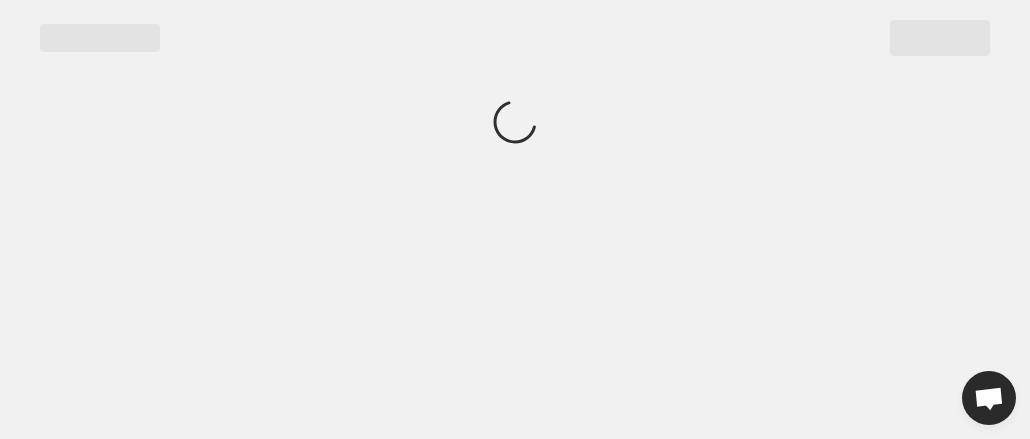 scroll, scrollTop: 0, scrollLeft: 0, axis: both 